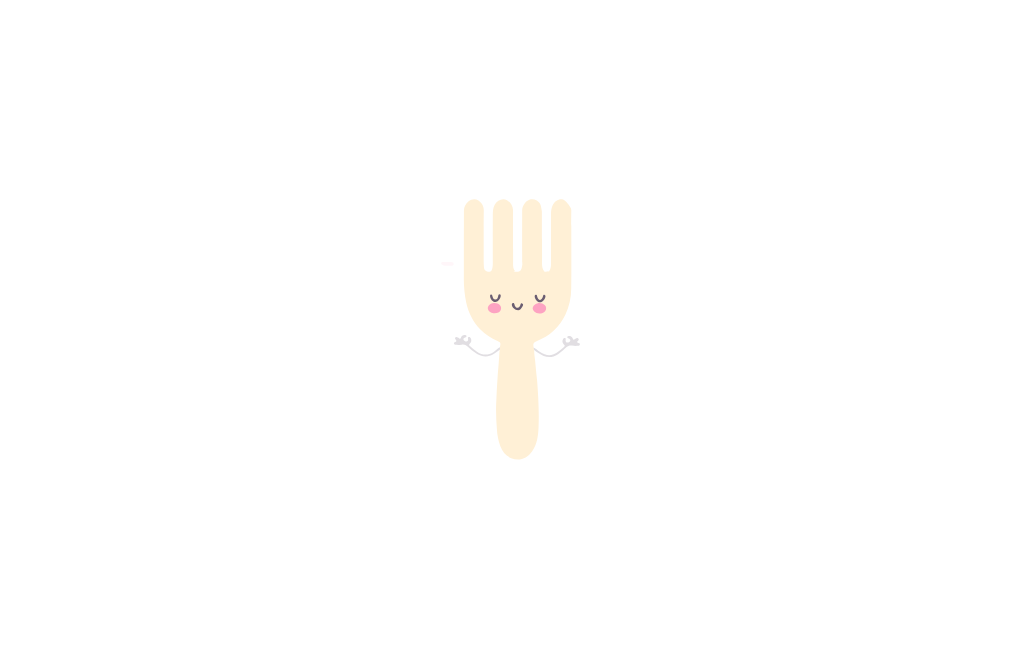 scroll, scrollTop: 0, scrollLeft: 0, axis: both 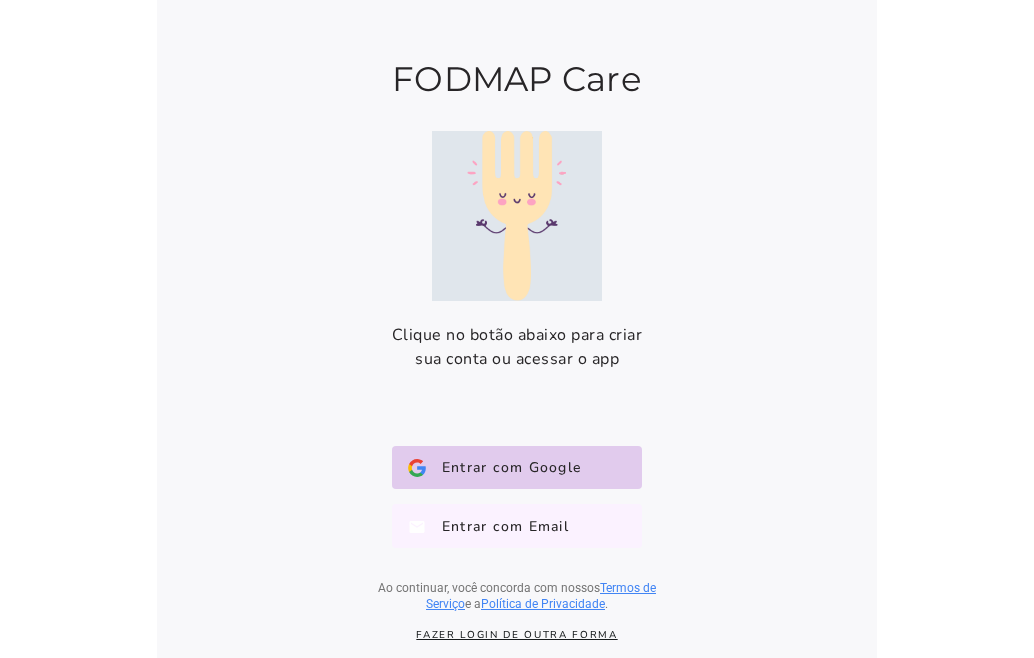 click on "Entrar com Email" at bounding box center [497, 526] 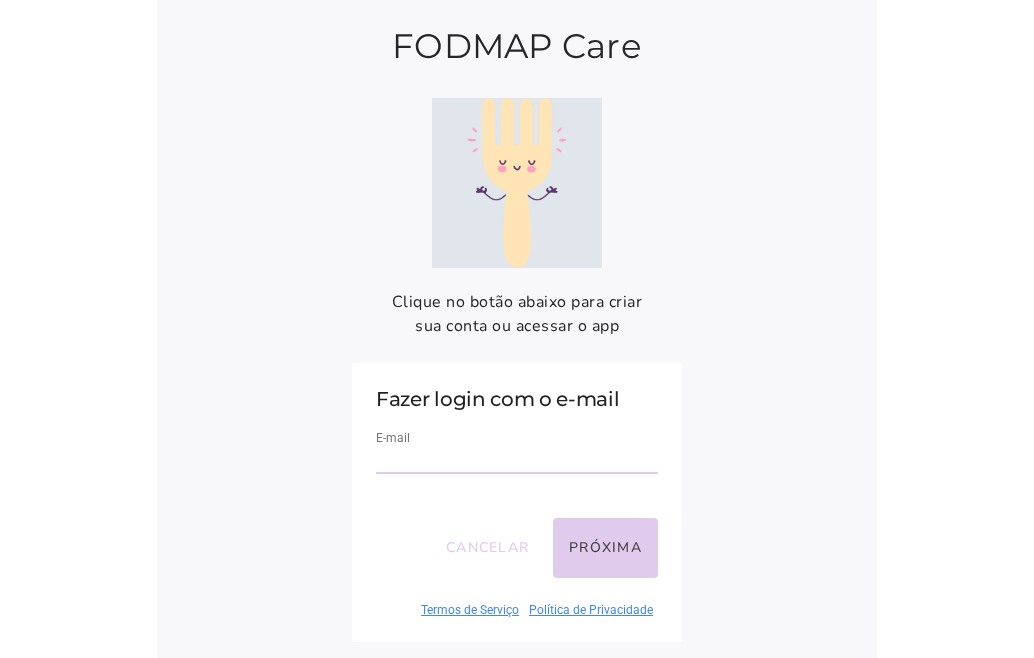 click on "E-mail" at bounding box center (517, 460) 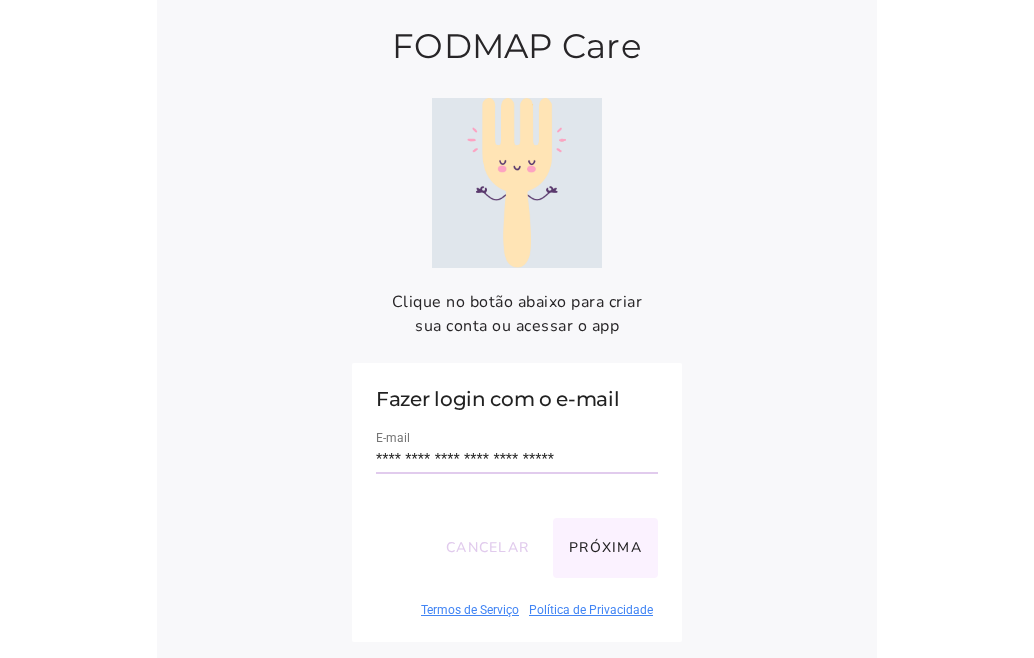 click on "Próxima" at bounding box center (605, 548) 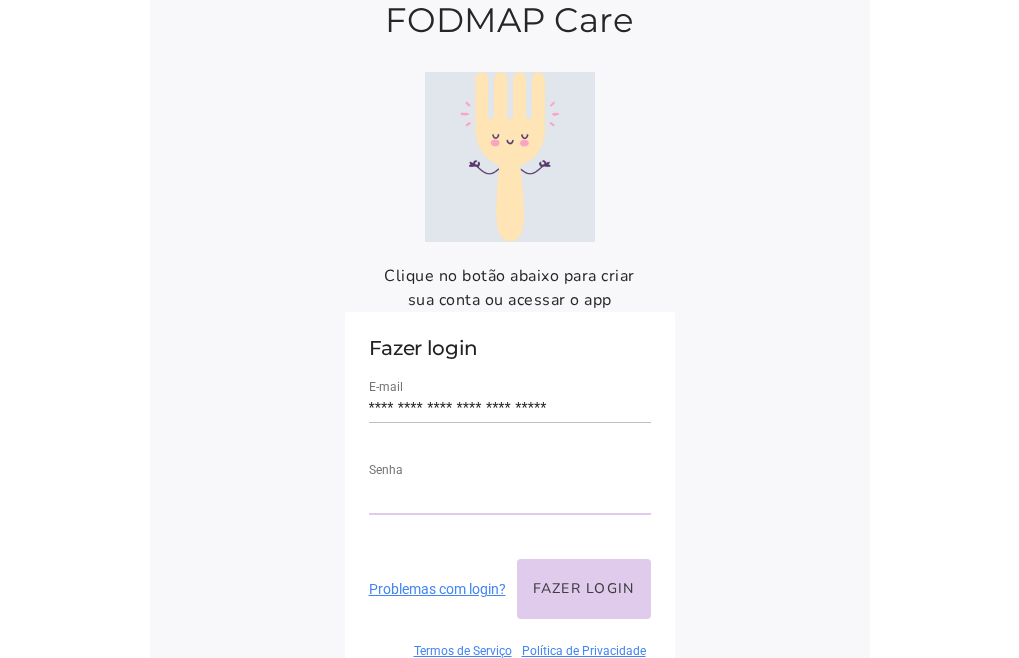 click on "Problemas com login? Fazer login" at bounding box center (510, 597) 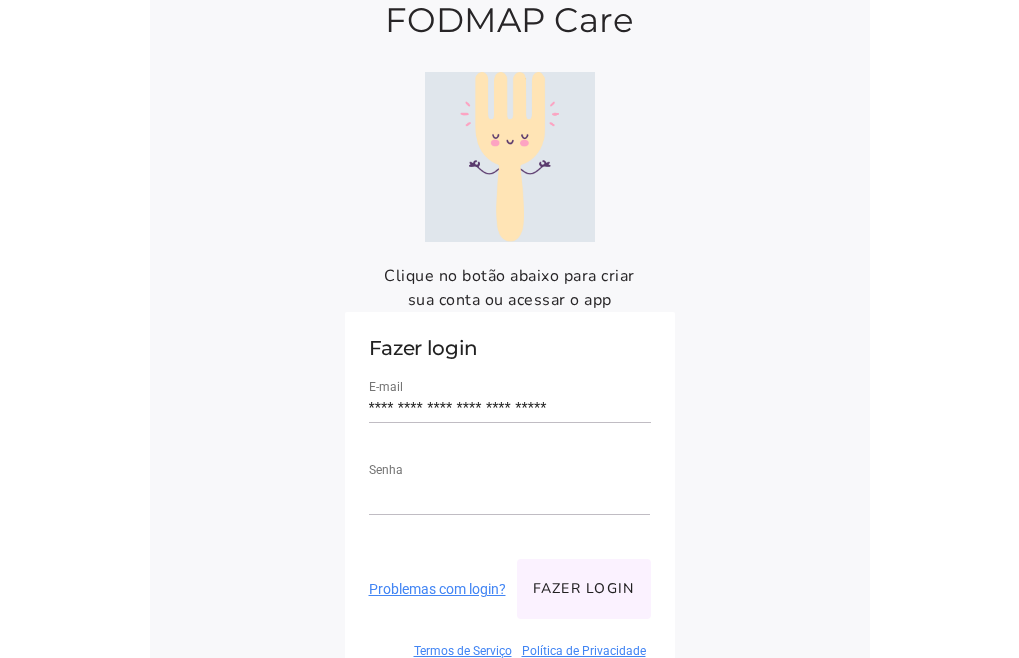 click on "Fazer login" at bounding box center [584, 589] 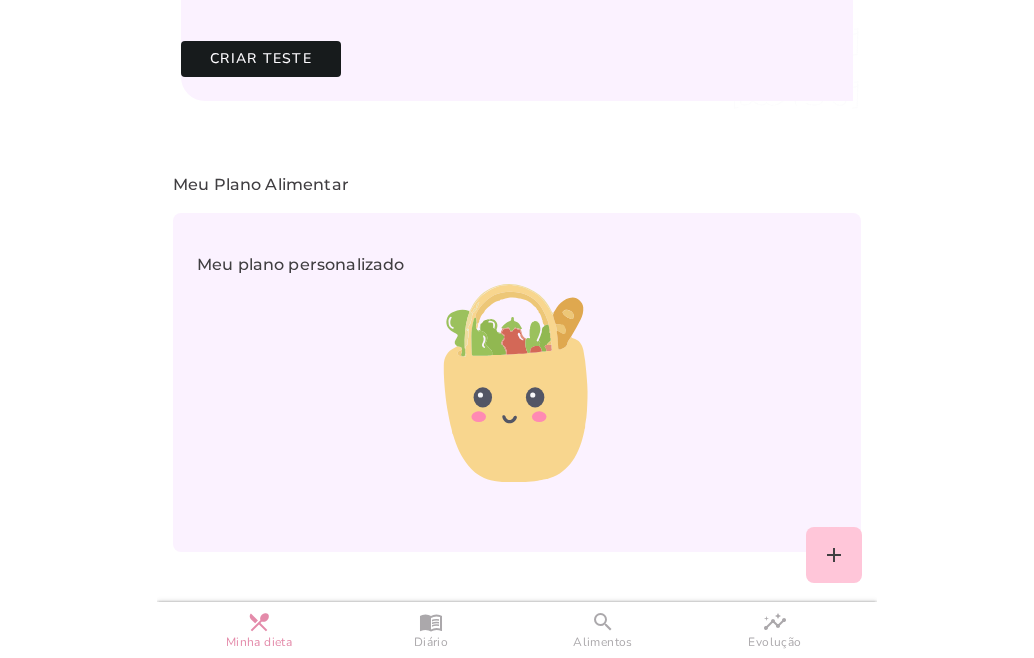scroll, scrollTop: 1260, scrollLeft: 0, axis: vertical 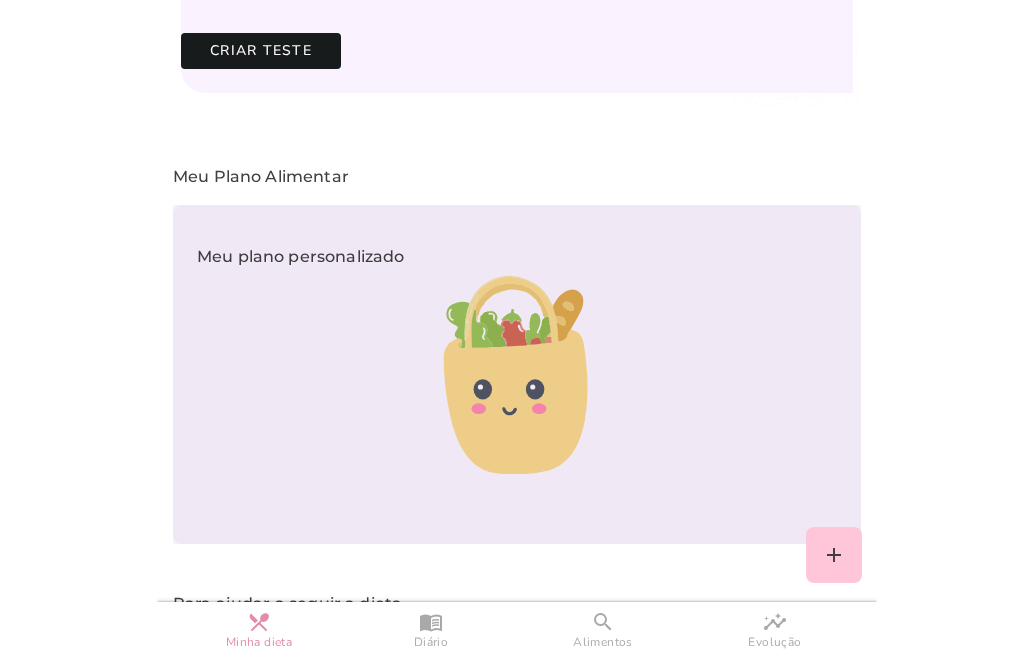 click 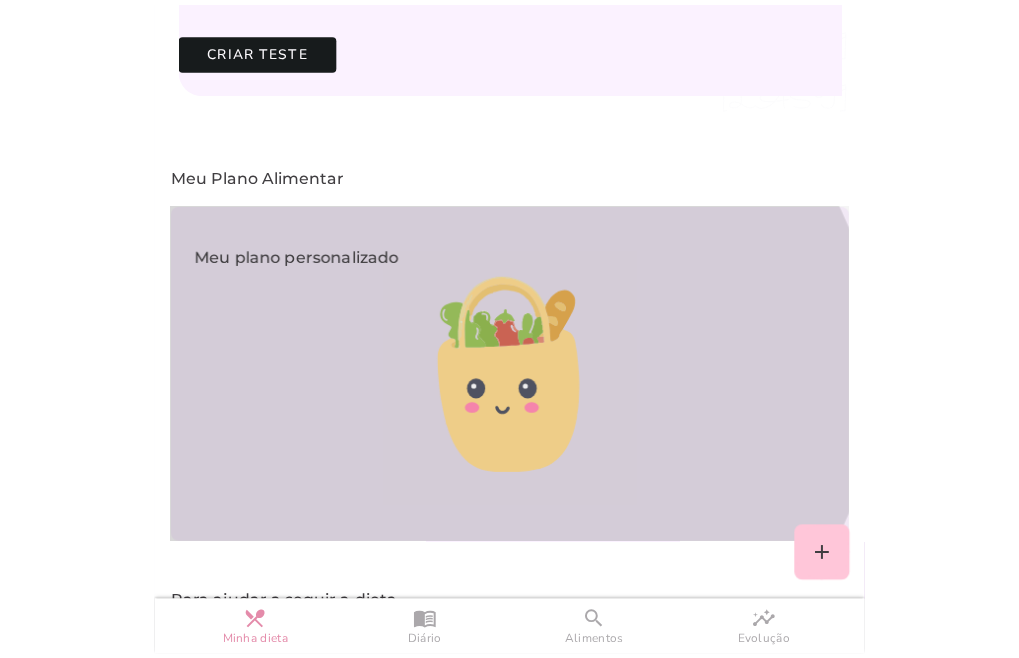 scroll, scrollTop: 0, scrollLeft: 0, axis: both 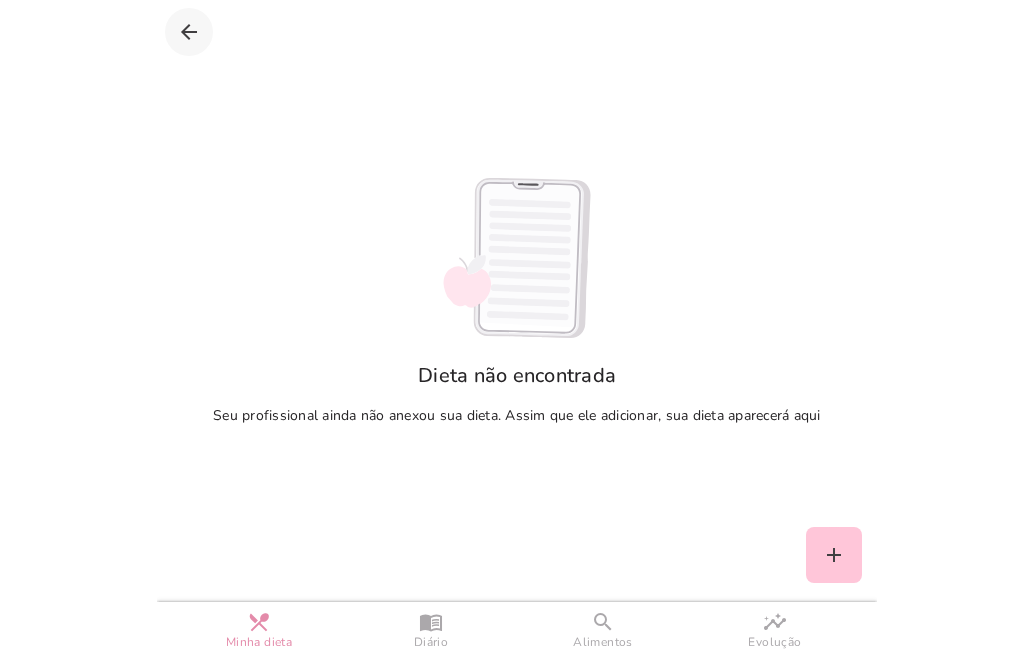 click on "arrow_back" at bounding box center (189, 32) 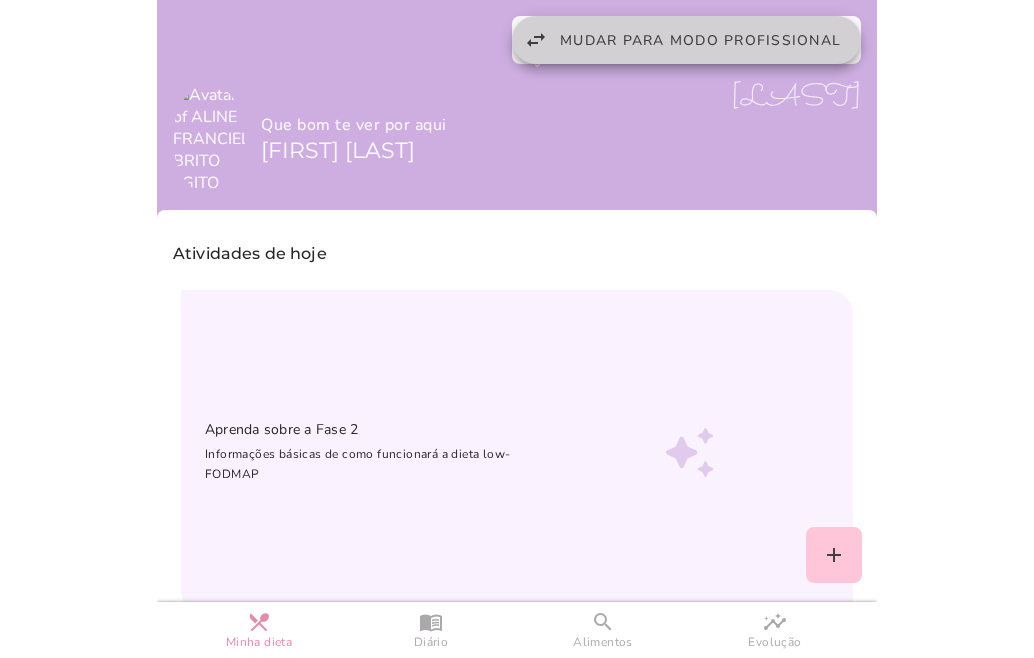 click on "Mudar para modo profissional" at bounding box center (700, 40) 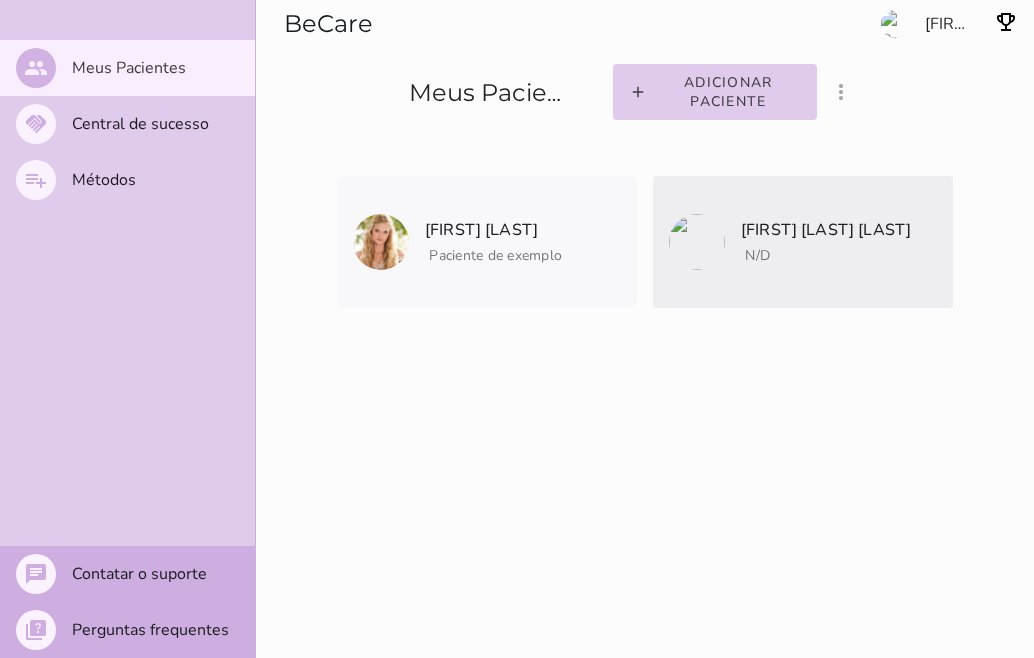 click on "[FIRST] [LAST] [LAST]" 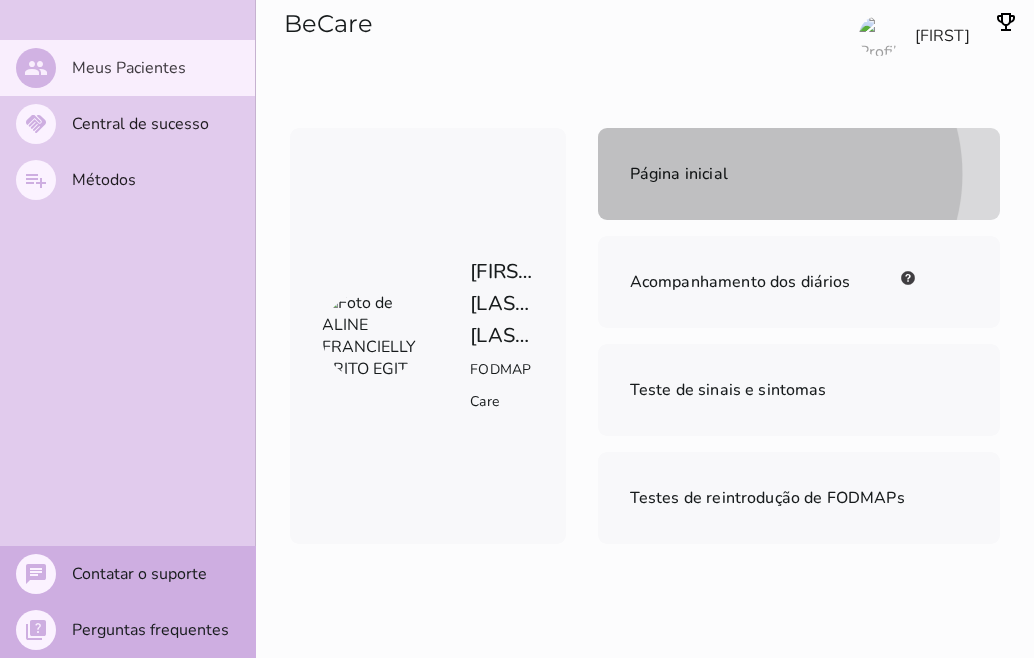click on "Página inicial" at bounding box center [799, 174] 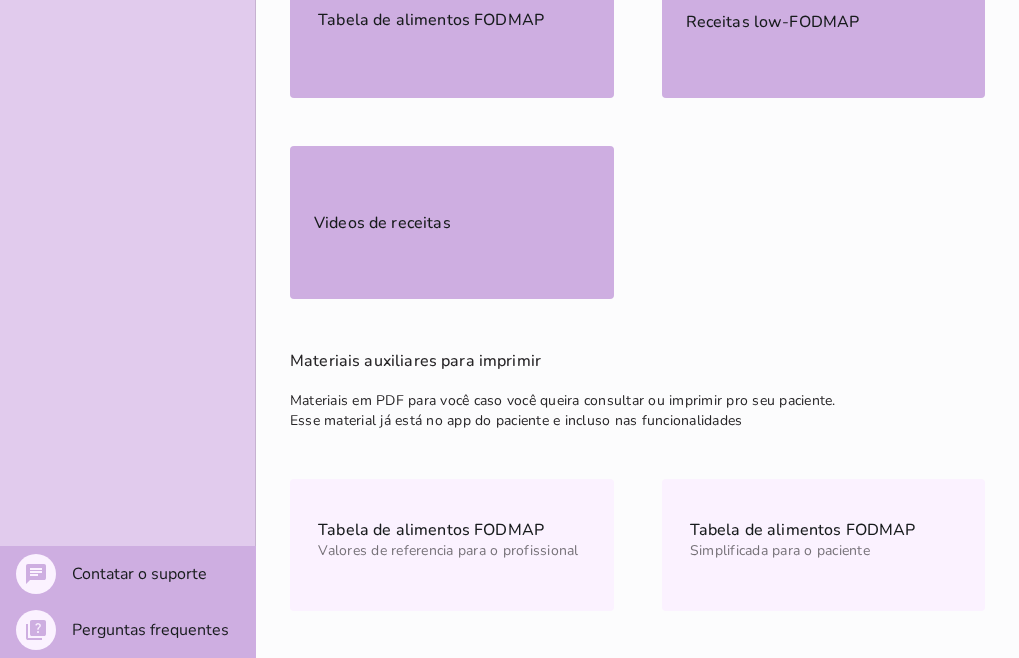 scroll, scrollTop: 1061, scrollLeft: 0, axis: vertical 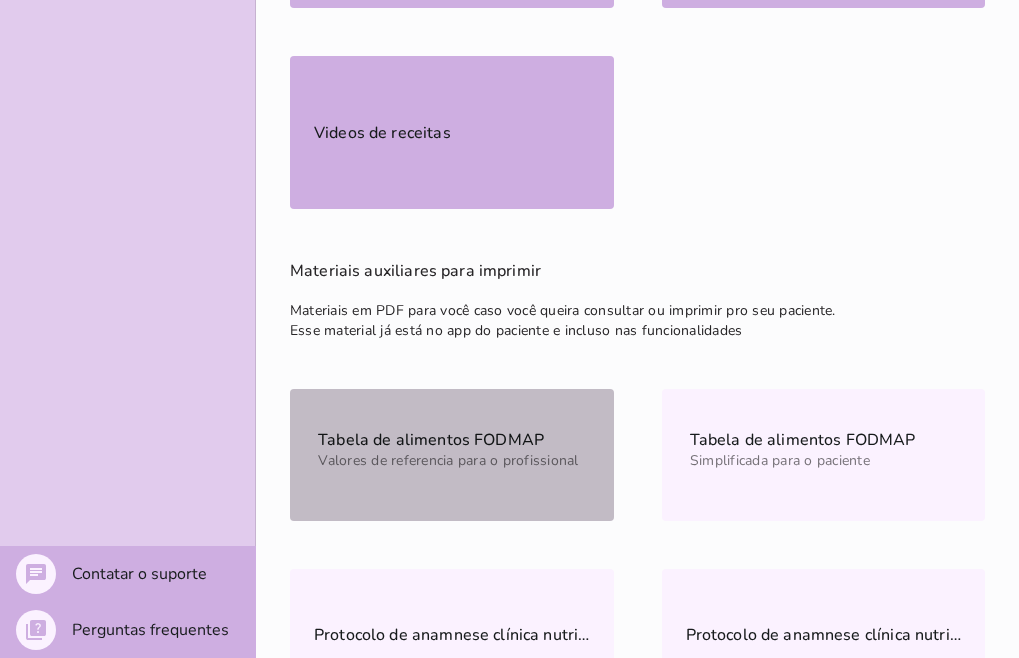 click on "Tabela de alimentos FODMAP" at bounding box center (0, 0) 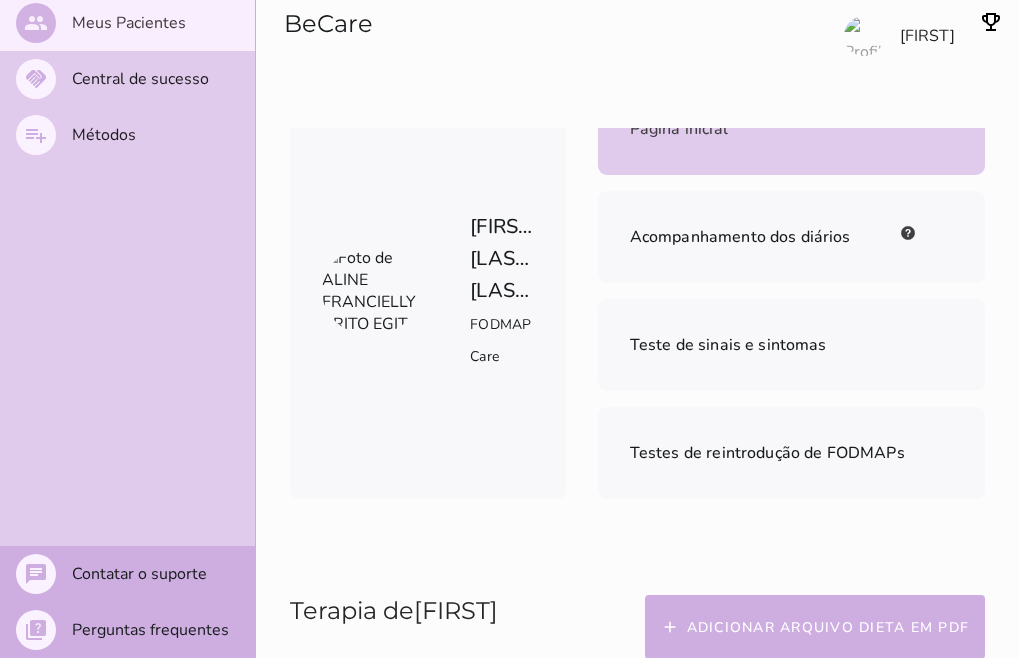 scroll, scrollTop: 0, scrollLeft: 0, axis: both 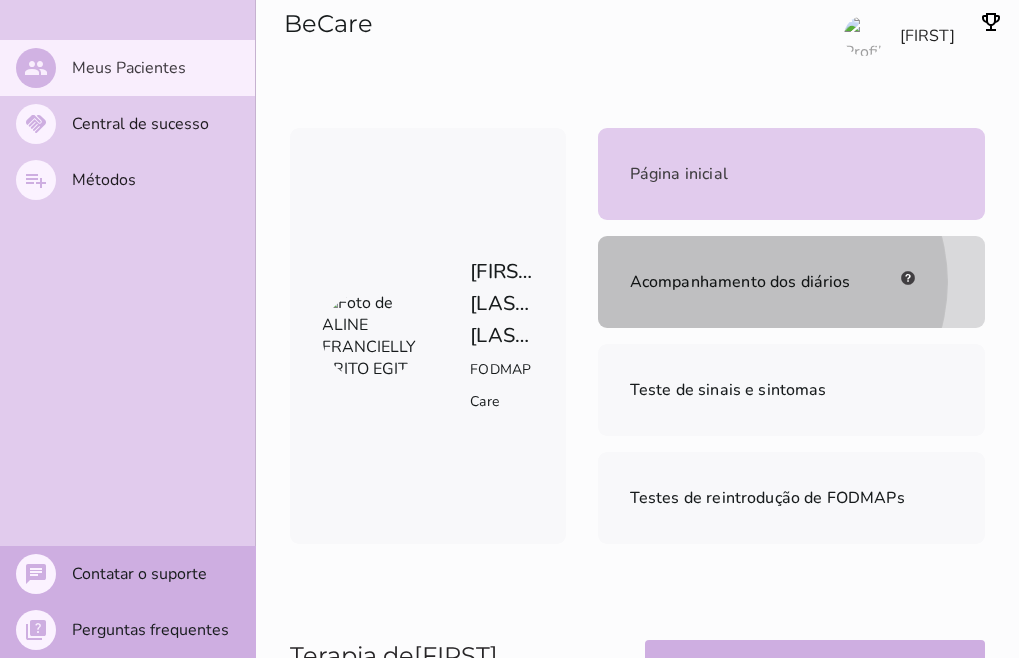 click on "Acompanhamento dos diários" at bounding box center (740, 282) 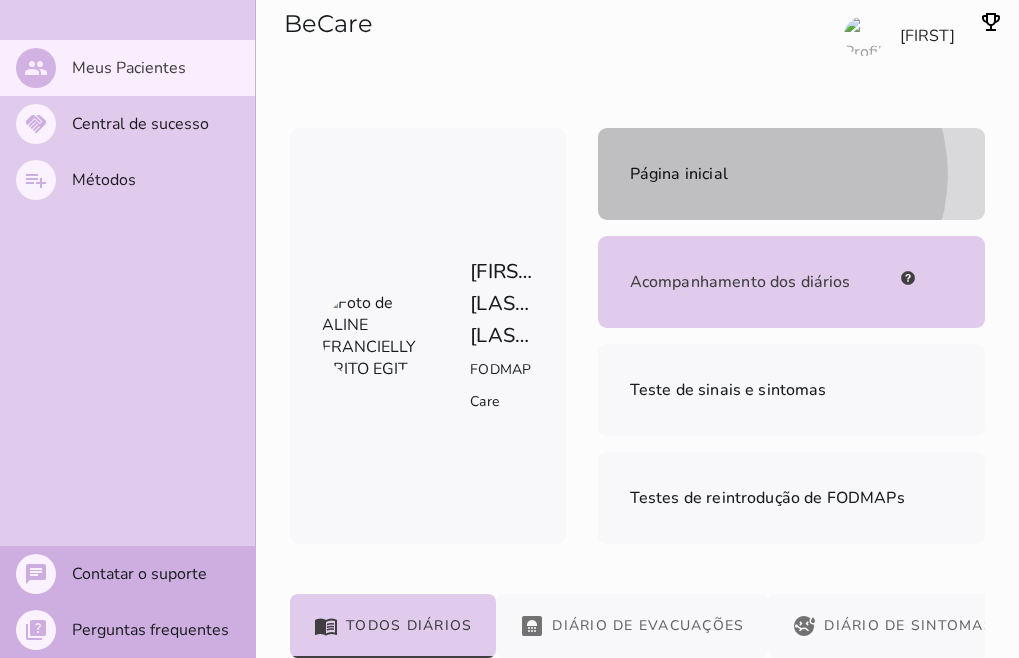 click on "Página inicial" at bounding box center (679, 174) 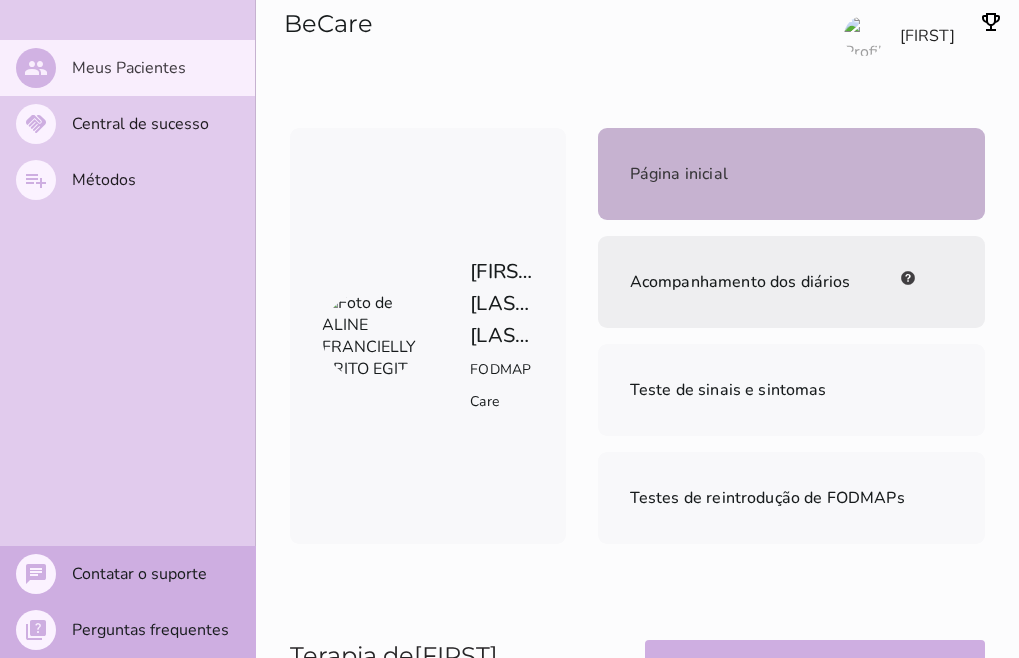 click on "Acompanhamento dos diários" at bounding box center (740, 282) 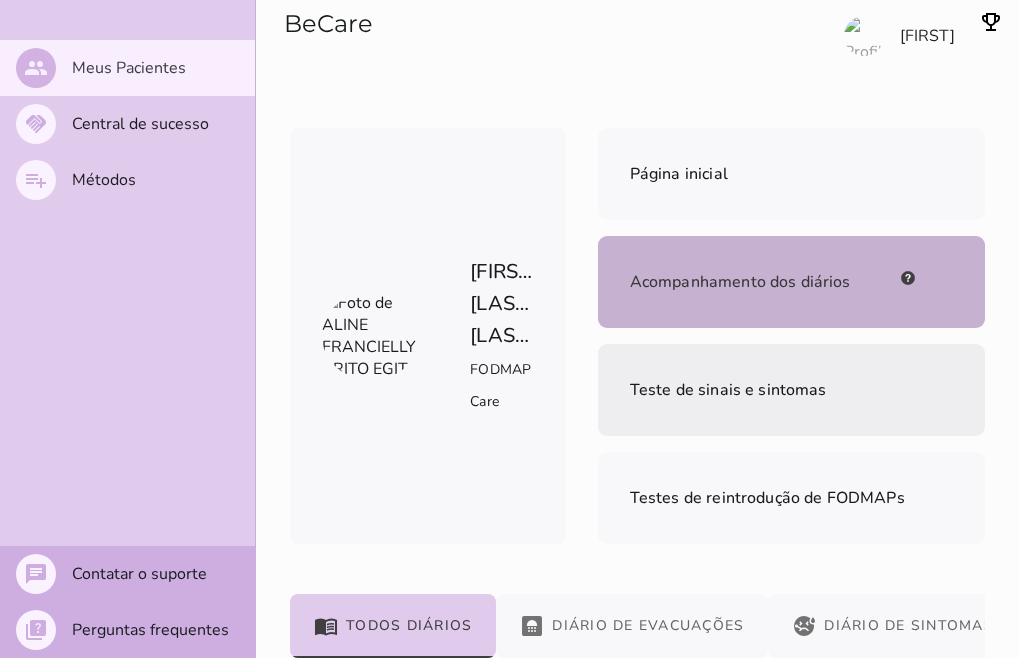 click on "Teste de sinais e sintomas" at bounding box center (728, 390) 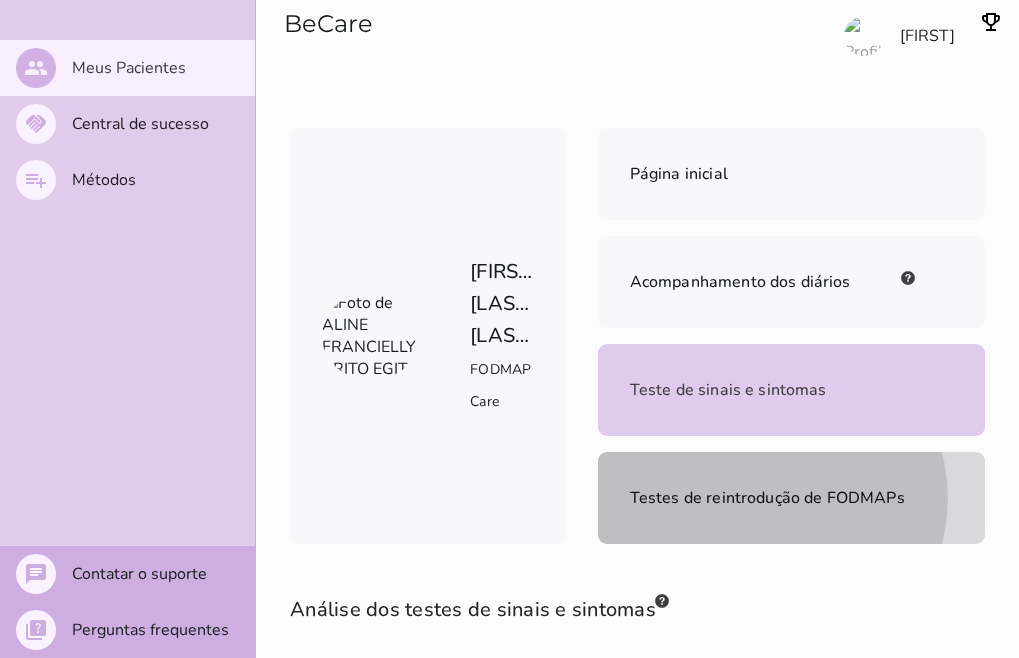 click on "Testes de reintrodução de FODMAPs" at bounding box center [767, 498] 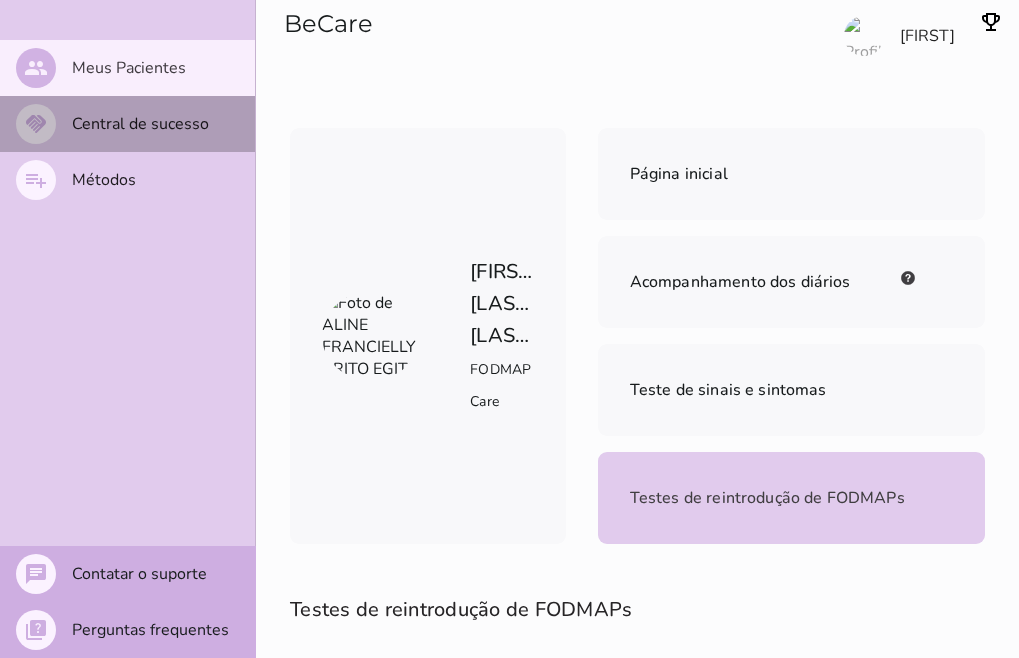 click on "Central de sucesso" at bounding box center [0, 0] 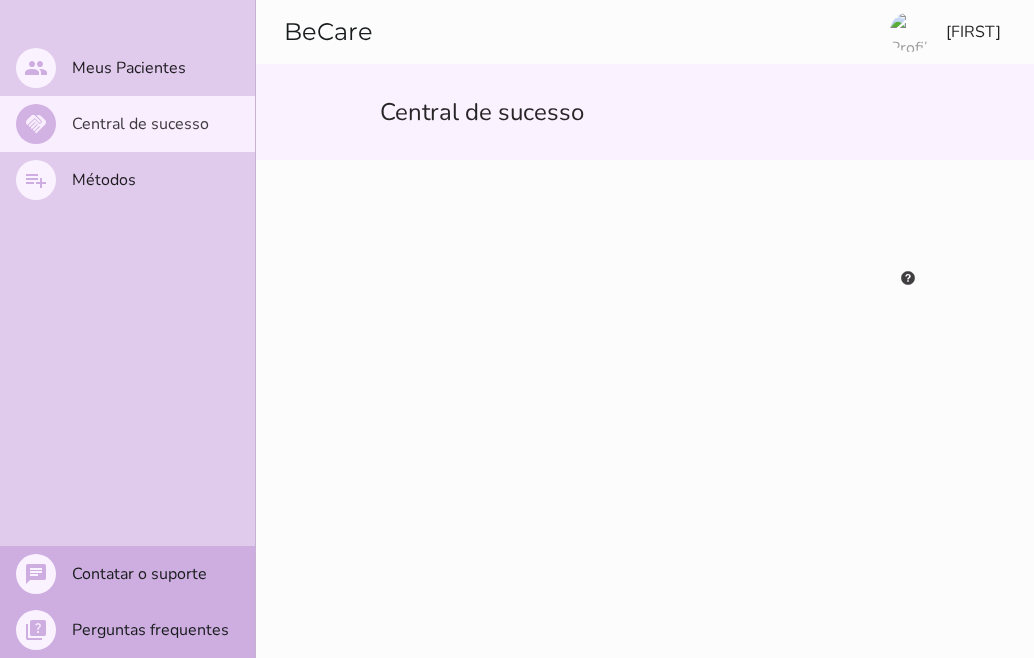 type 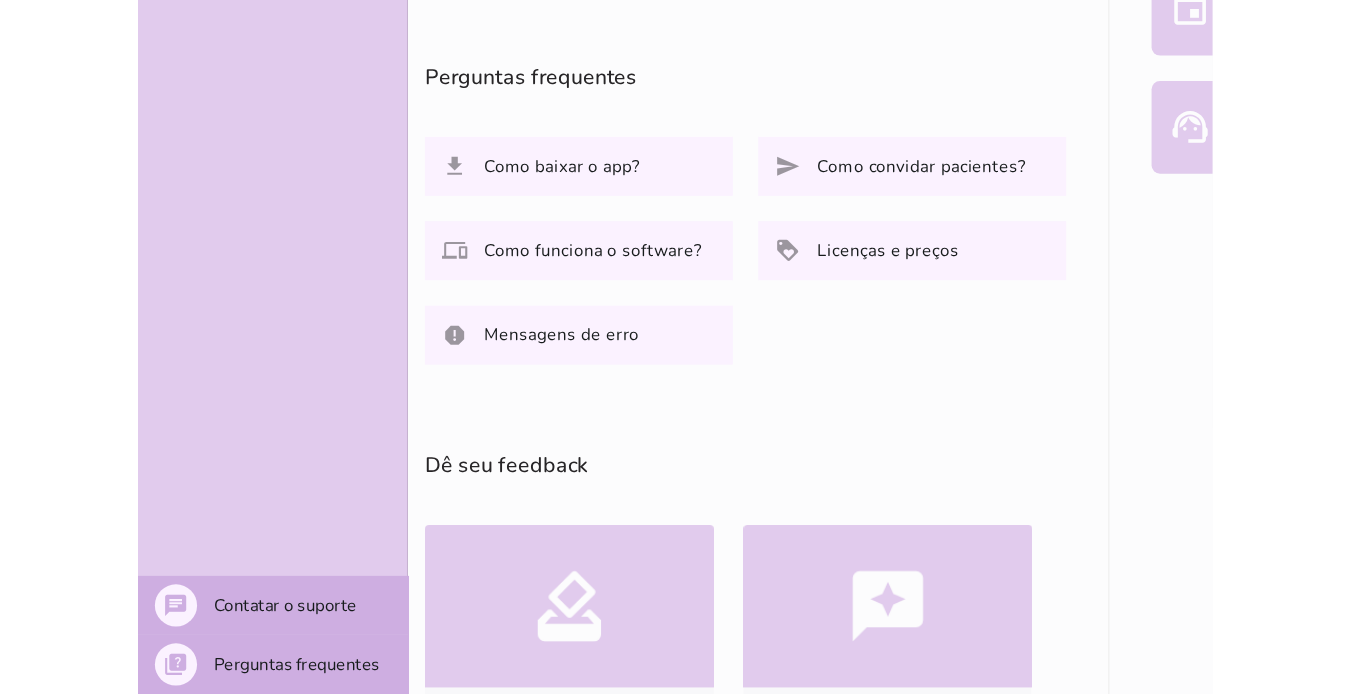 scroll, scrollTop: 694, scrollLeft: 0, axis: vertical 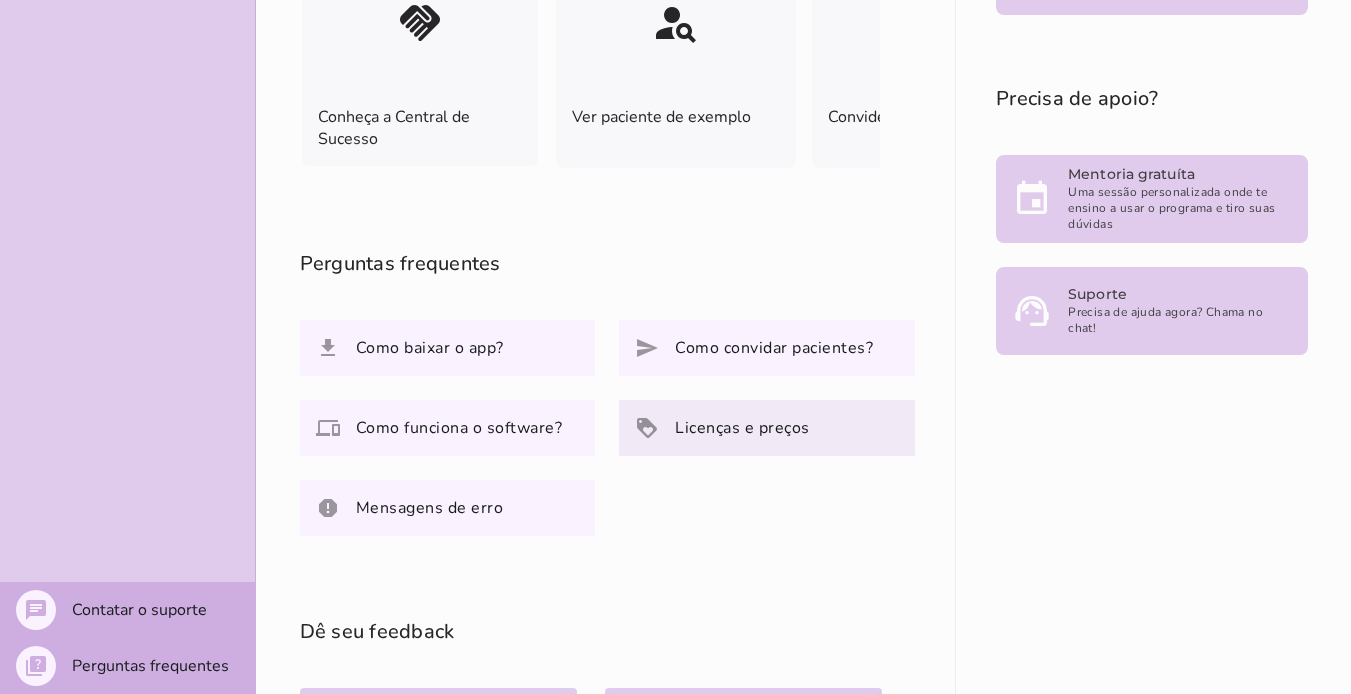 click on "Licenças e preços" at bounding box center [0, 0] 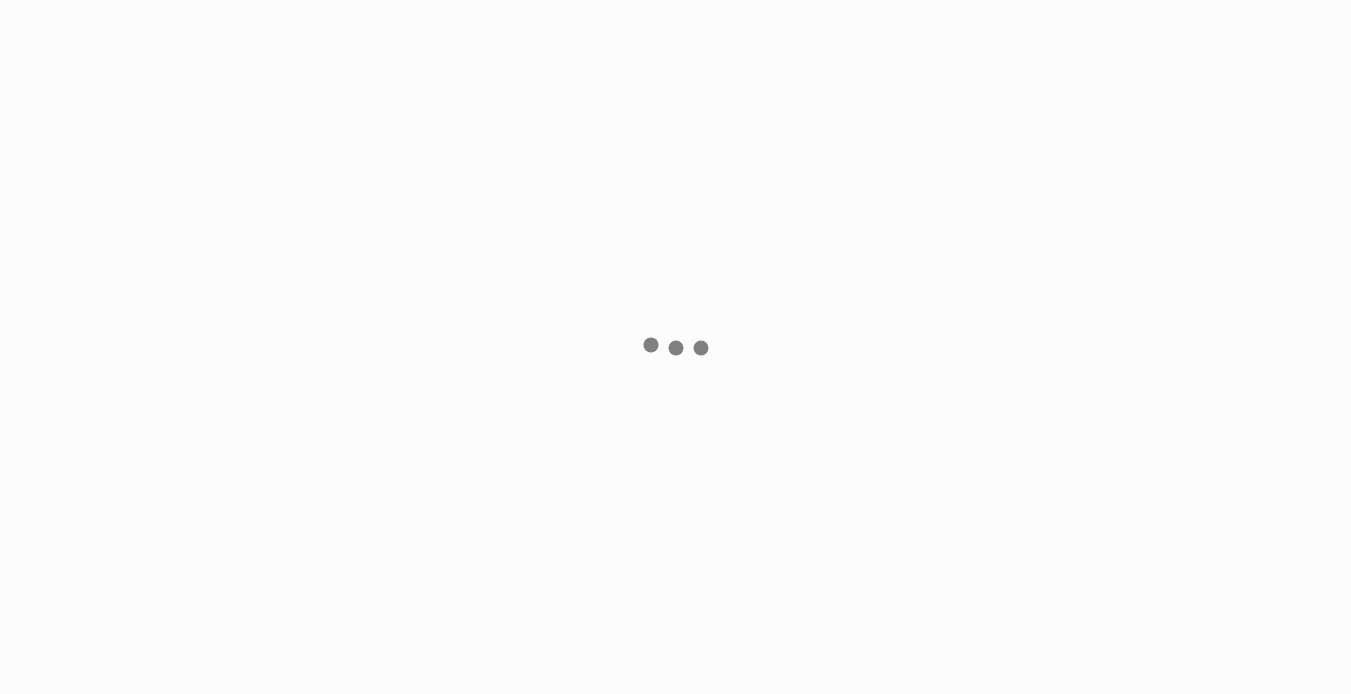 scroll, scrollTop: 0, scrollLeft: 0, axis: both 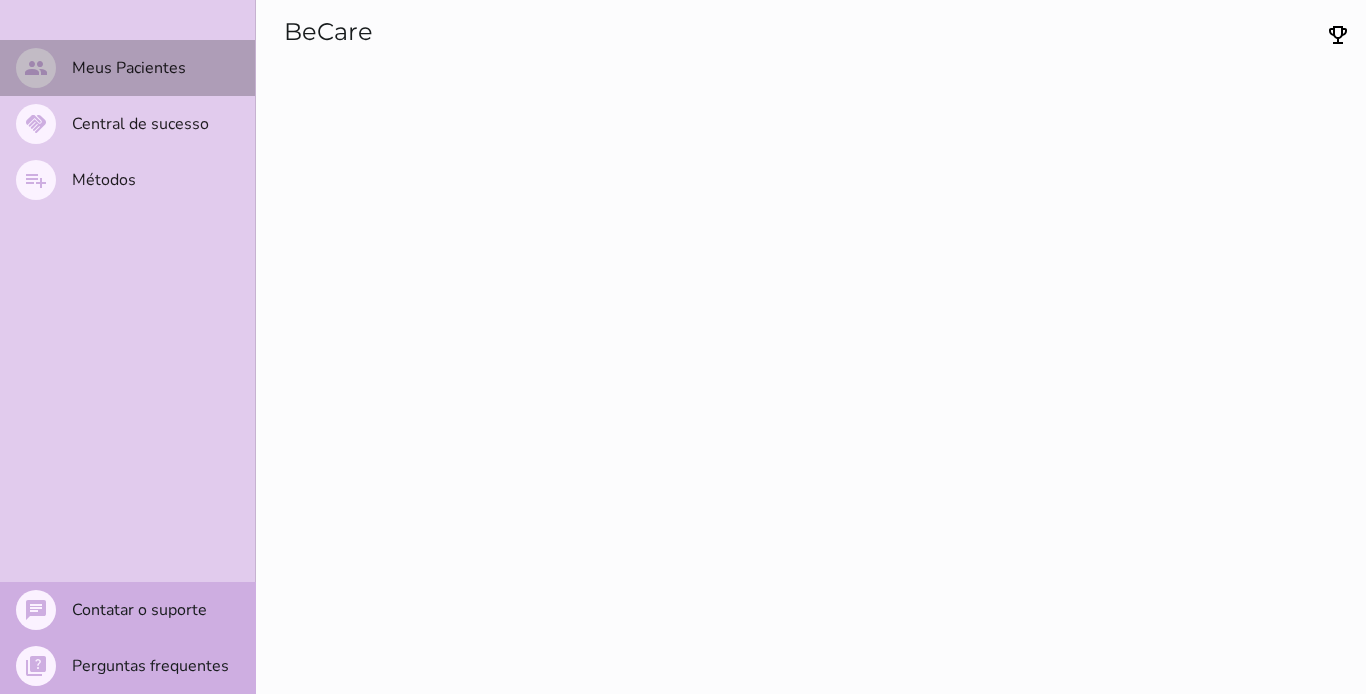 click on "people
Meus Pacientes" at bounding box center (127, 68) 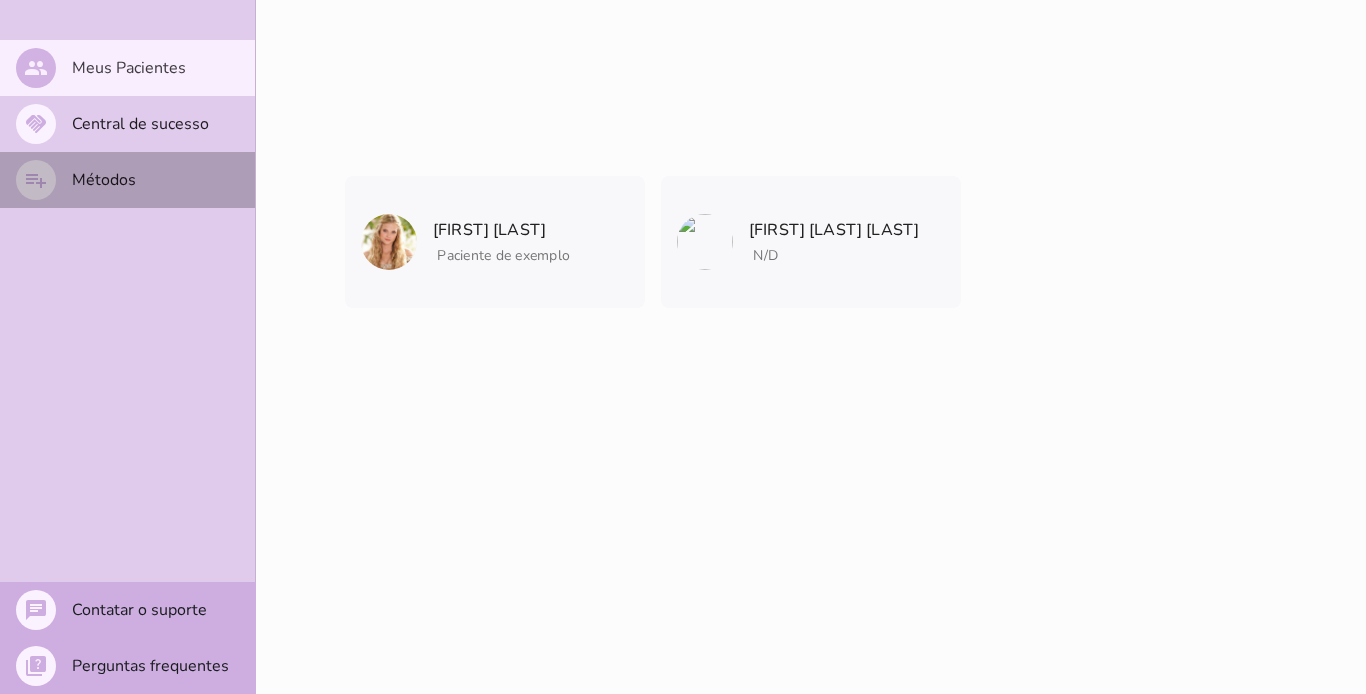 click on "playlist_add
Métodos" at bounding box center (127, 180) 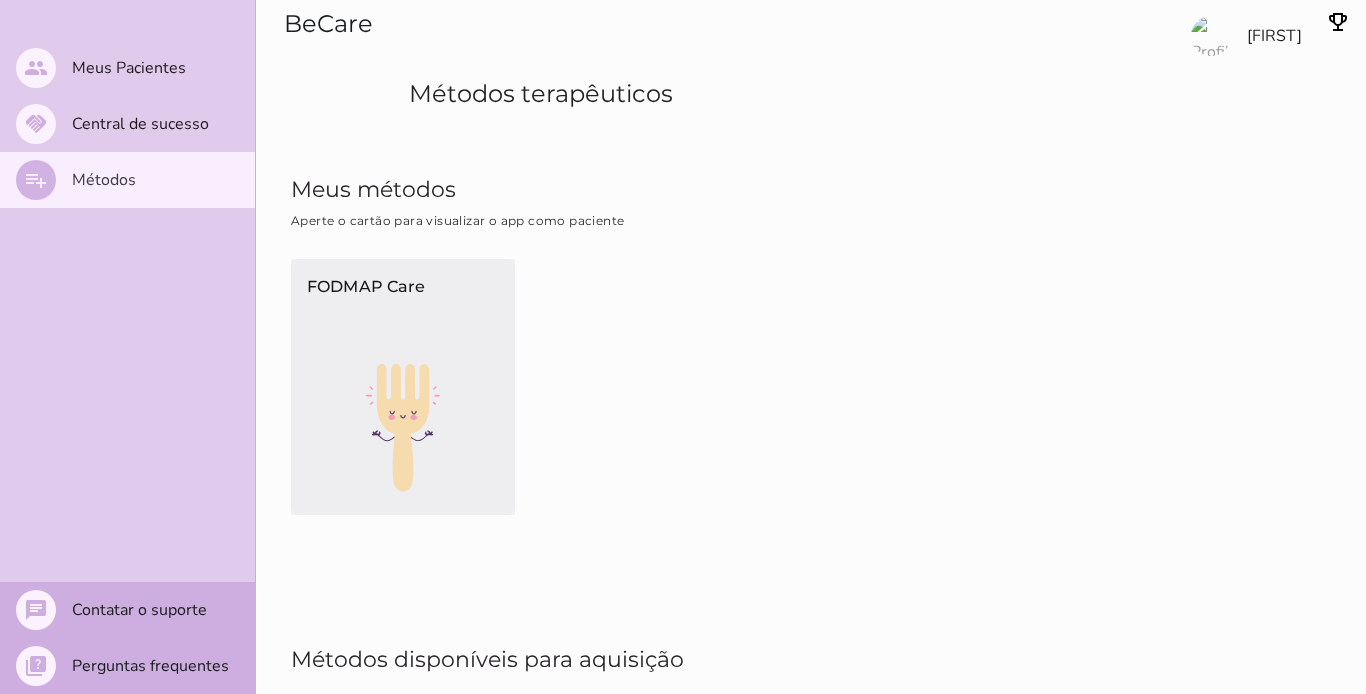 click at bounding box center (403, 428) 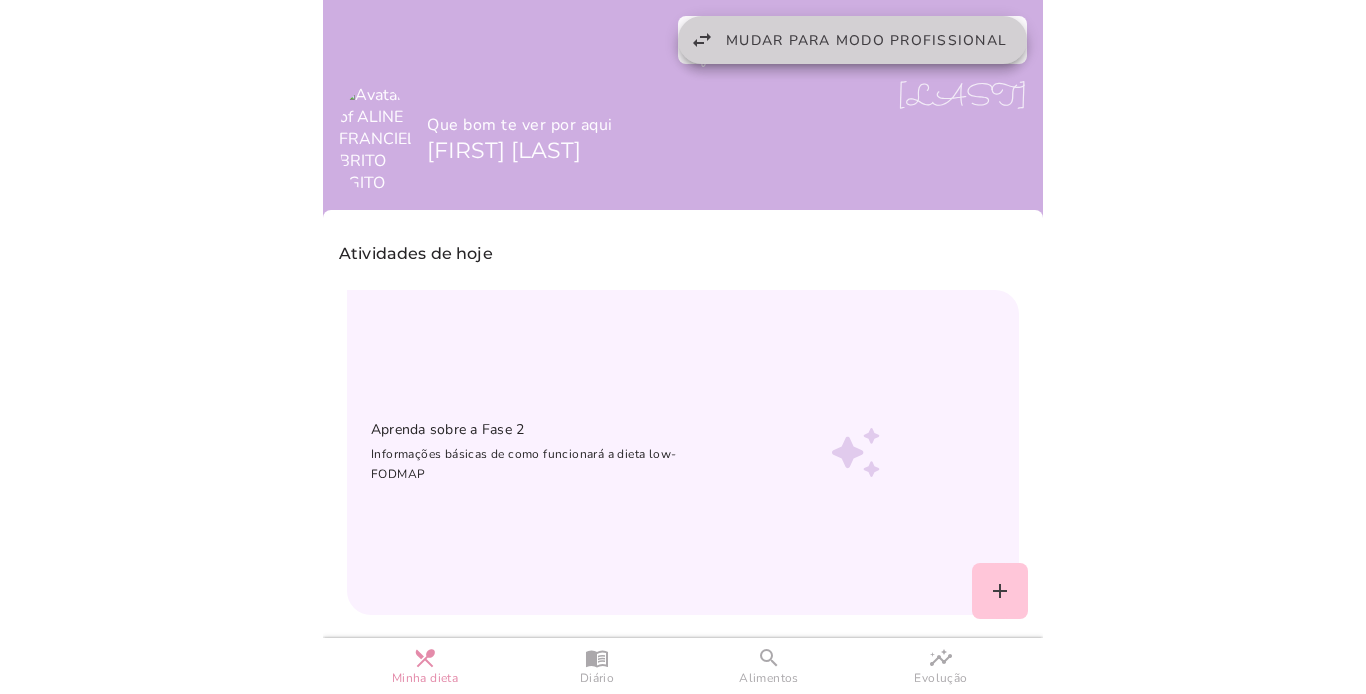 click on "Mudar para modo profissional" at bounding box center [866, 40] 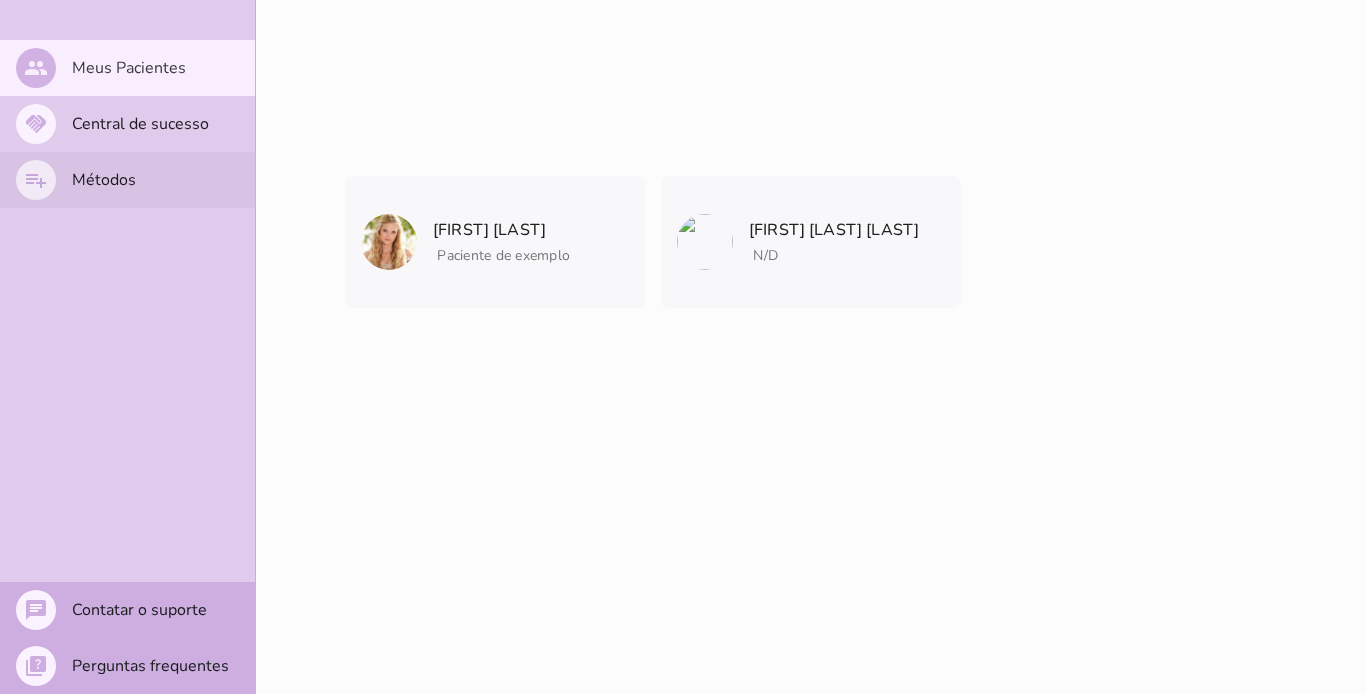 click on "Métodos" at bounding box center (0, 0) 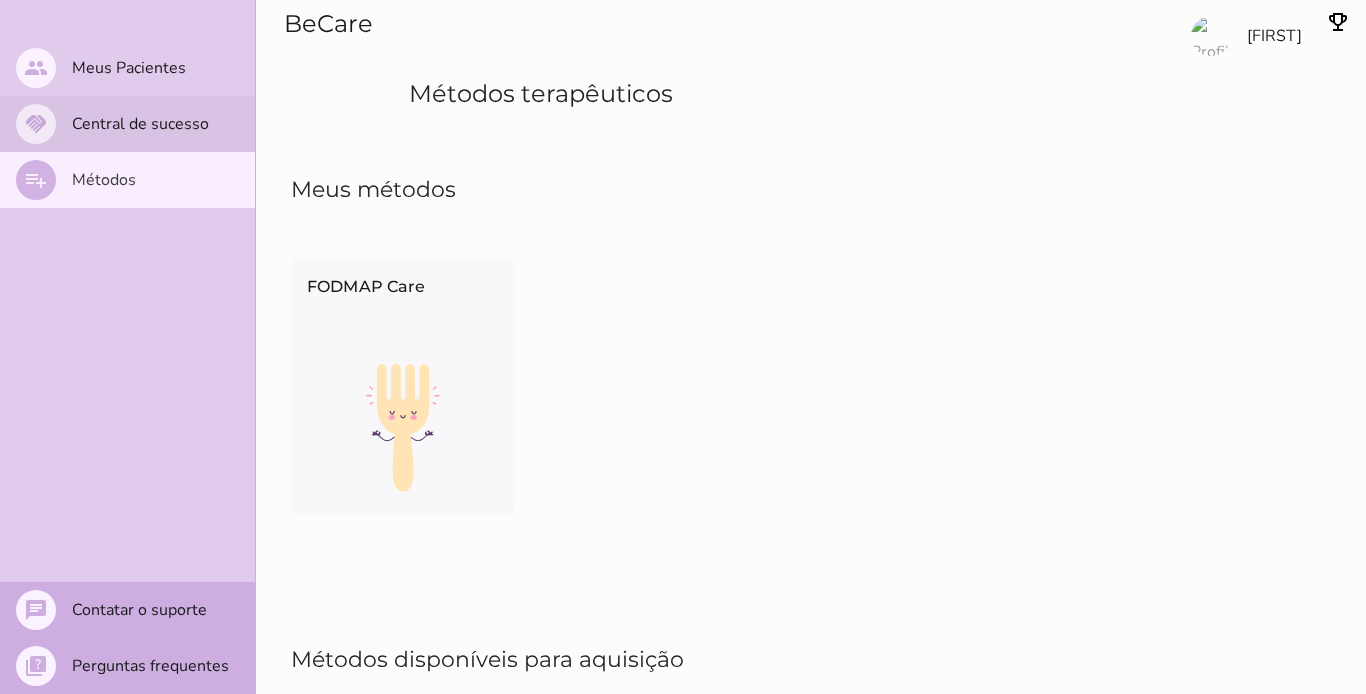 click on "handshake
Central de sucesso" at bounding box center [127, 124] 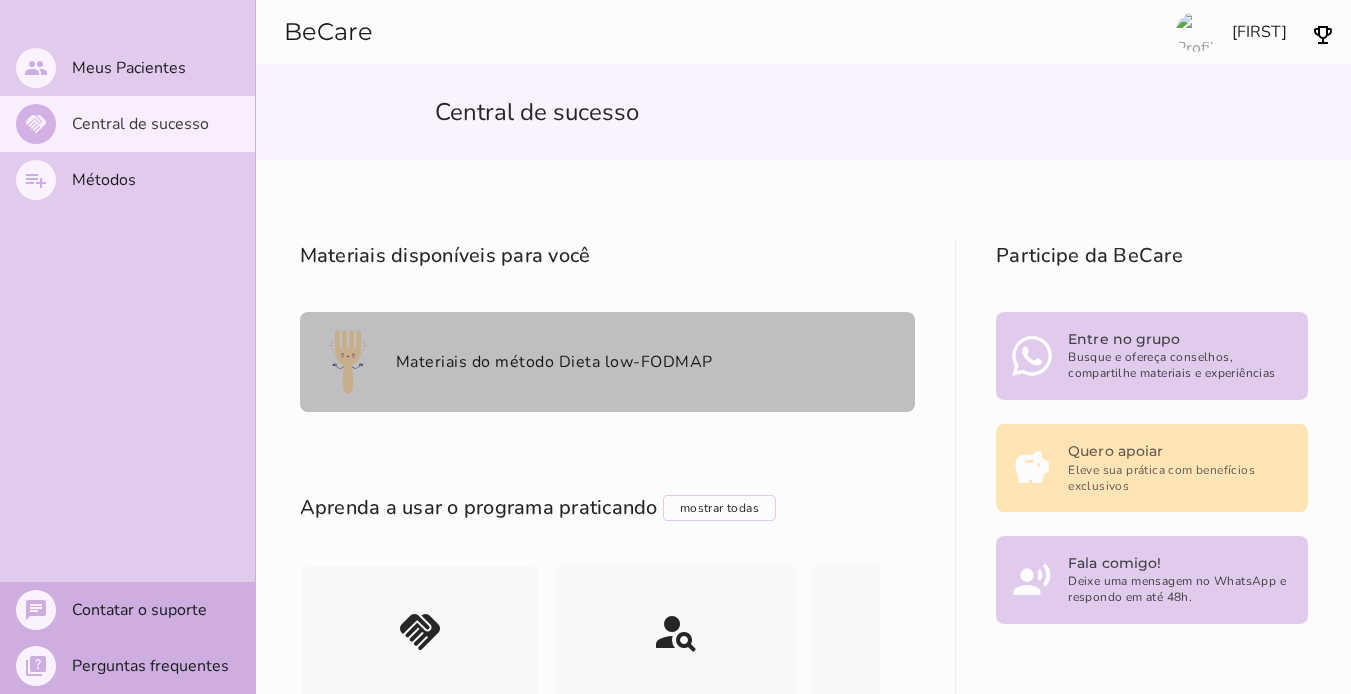 click on "Materiais do método Dieta low-FODMAP" at bounding box center (0, 0) 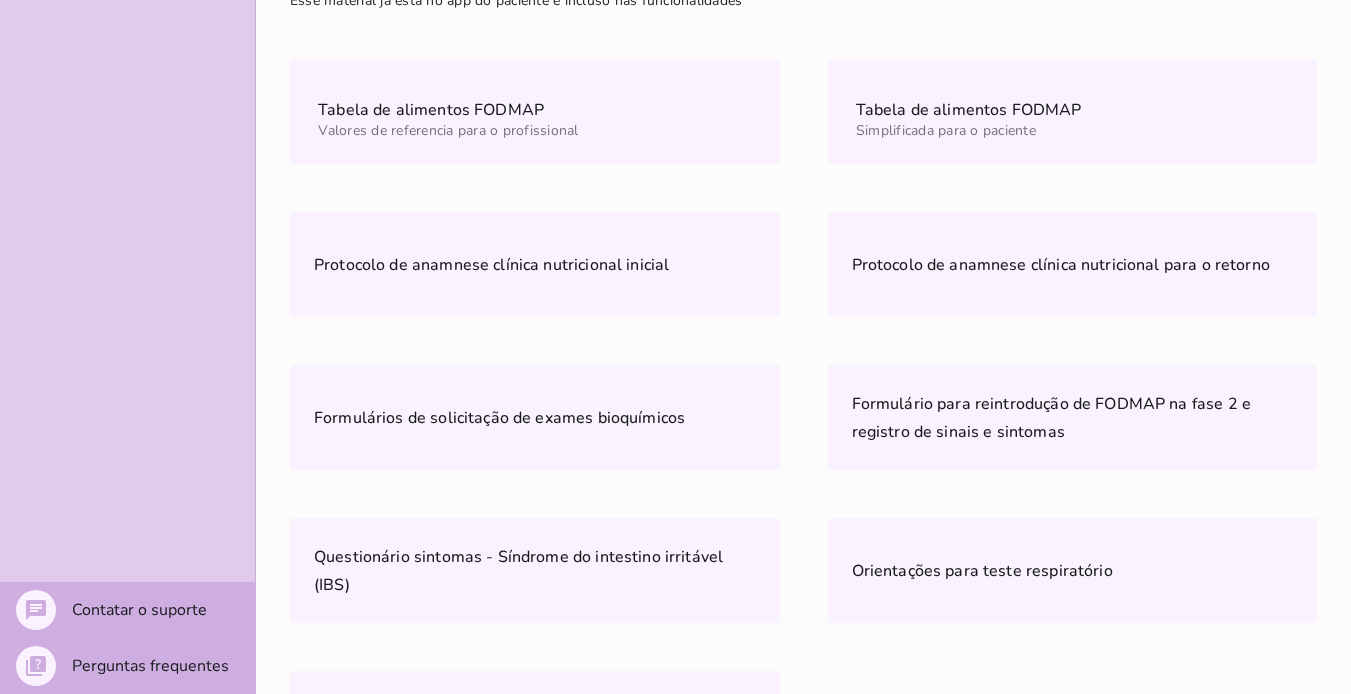 scroll, scrollTop: 731, scrollLeft: 0, axis: vertical 